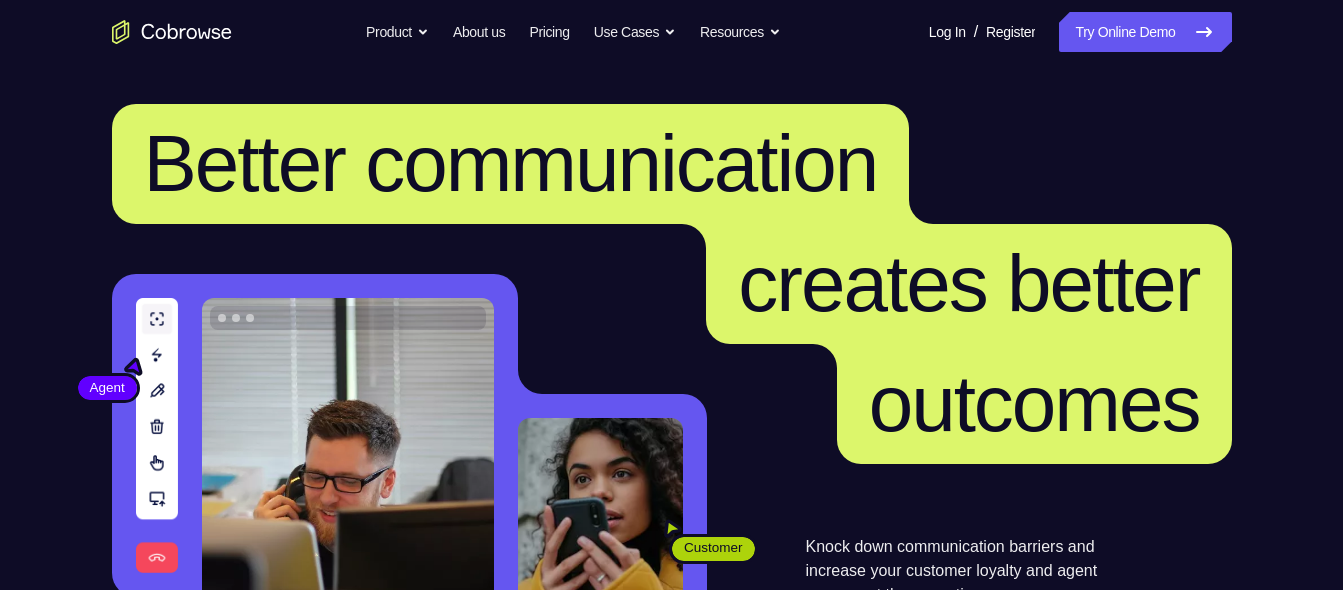 scroll, scrollTop: 0, scrollLeft: 0, axis: both 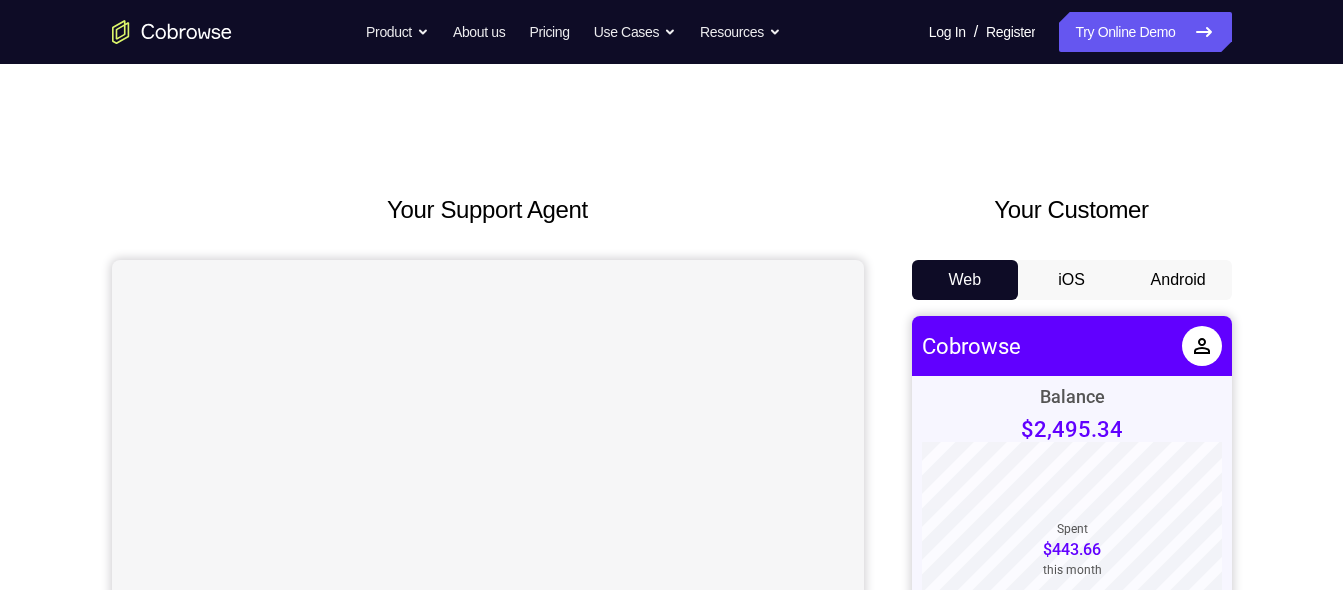 click on "Android" at bounding box center (1178, 280) 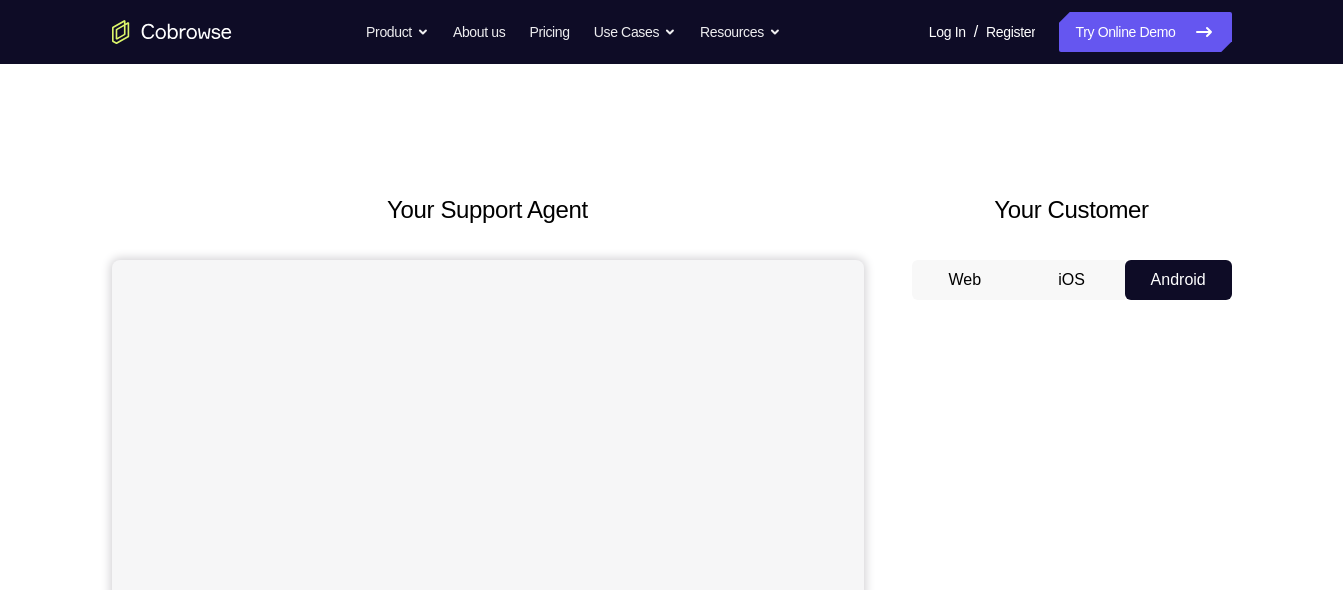 type 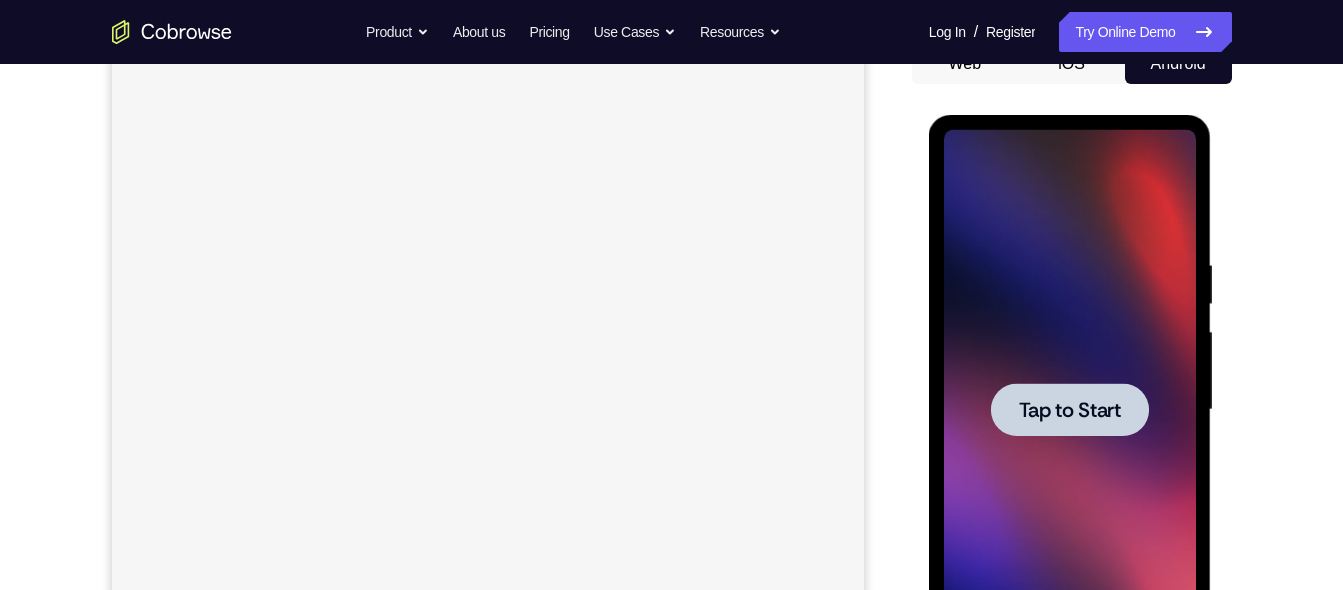 scroll, scrollTop: 200, scrollLeft: 0, axis: vertical 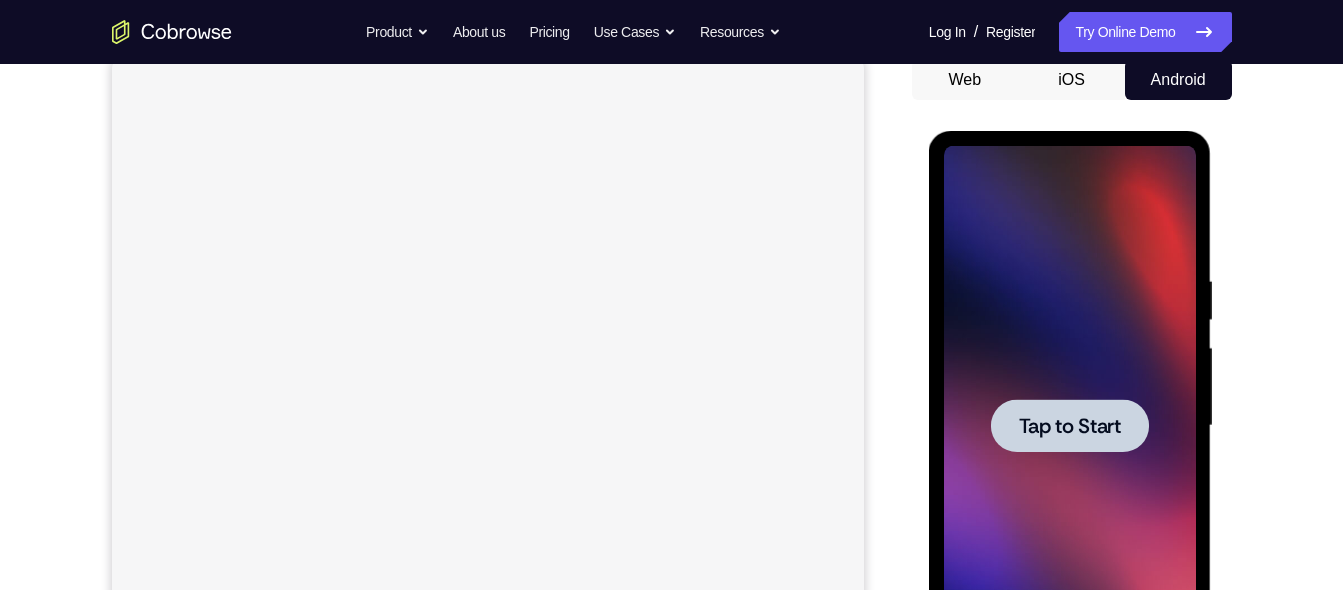 click at bounding box center [1070, 426] 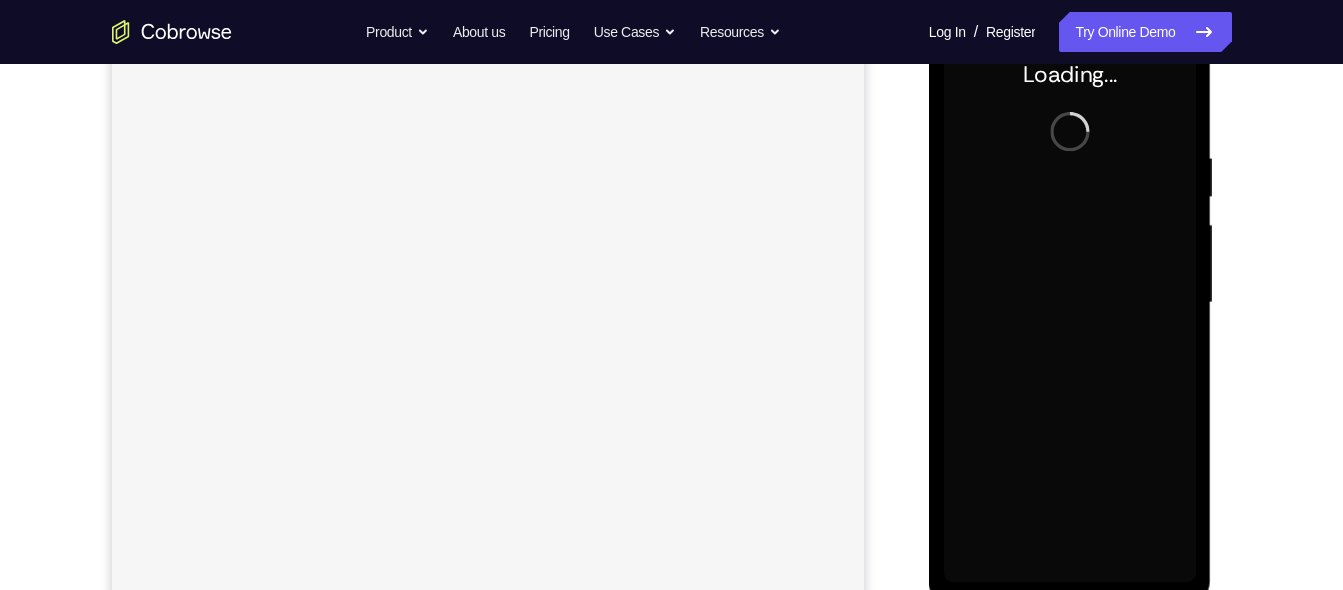 scroll, scrollTop: 320, scrollLeft: 0, axis: vertical 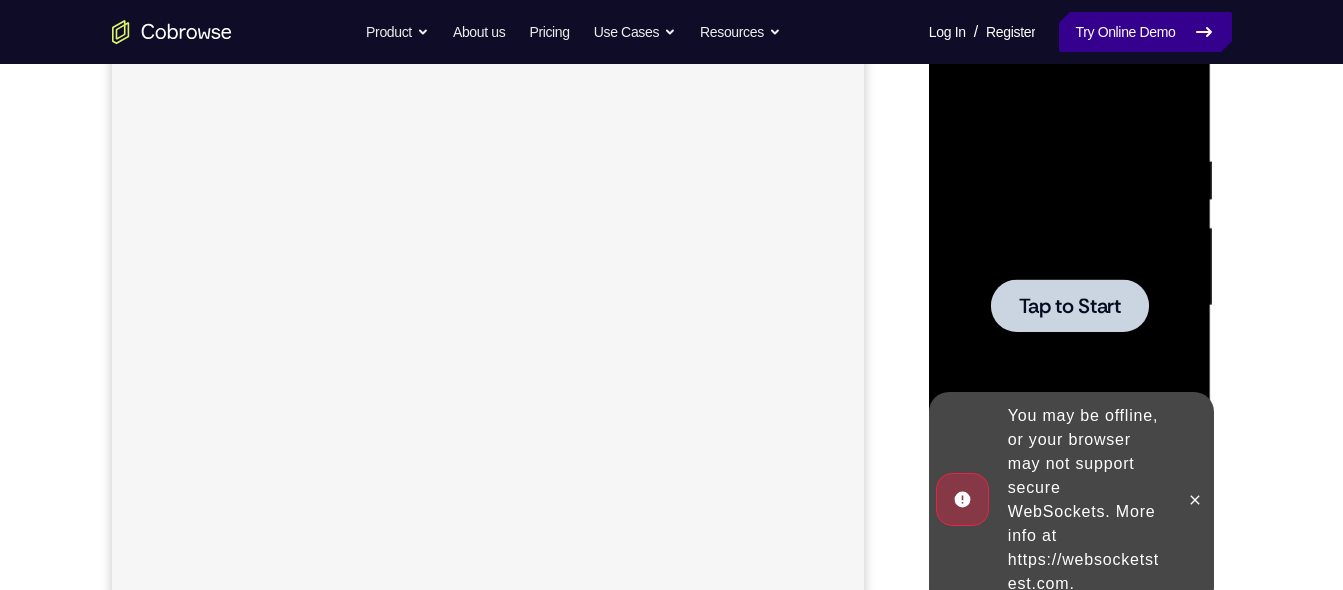 click on "Try Online Demo" at bounding box center [1145, 32] 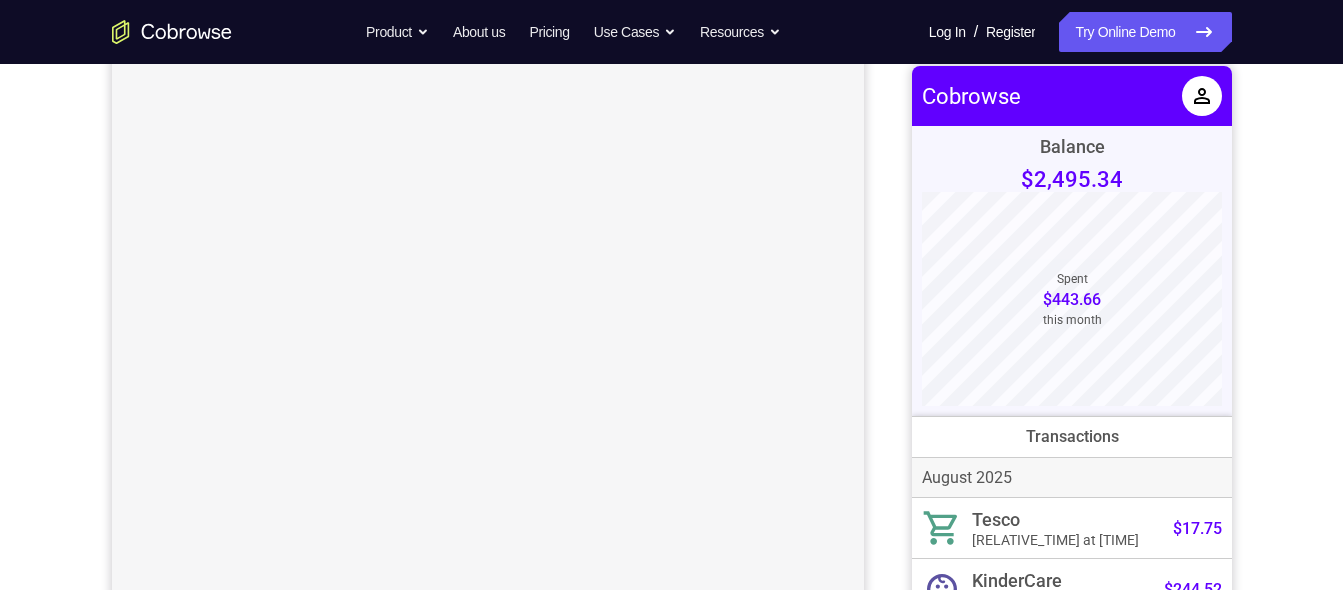 scroll, scrollTop: 240, scrollLeft: 0, axis: vertical 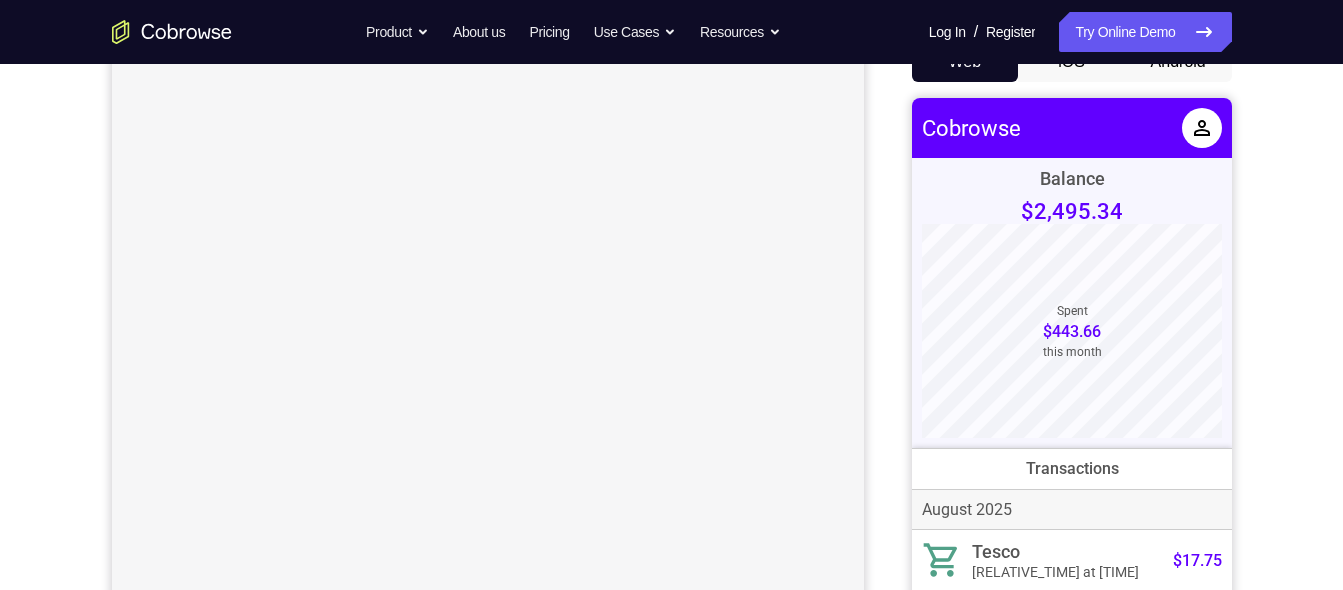 click on "Your Support Agent             Your Customer       Web   iOS   Android" at bounding box center [672, 343] 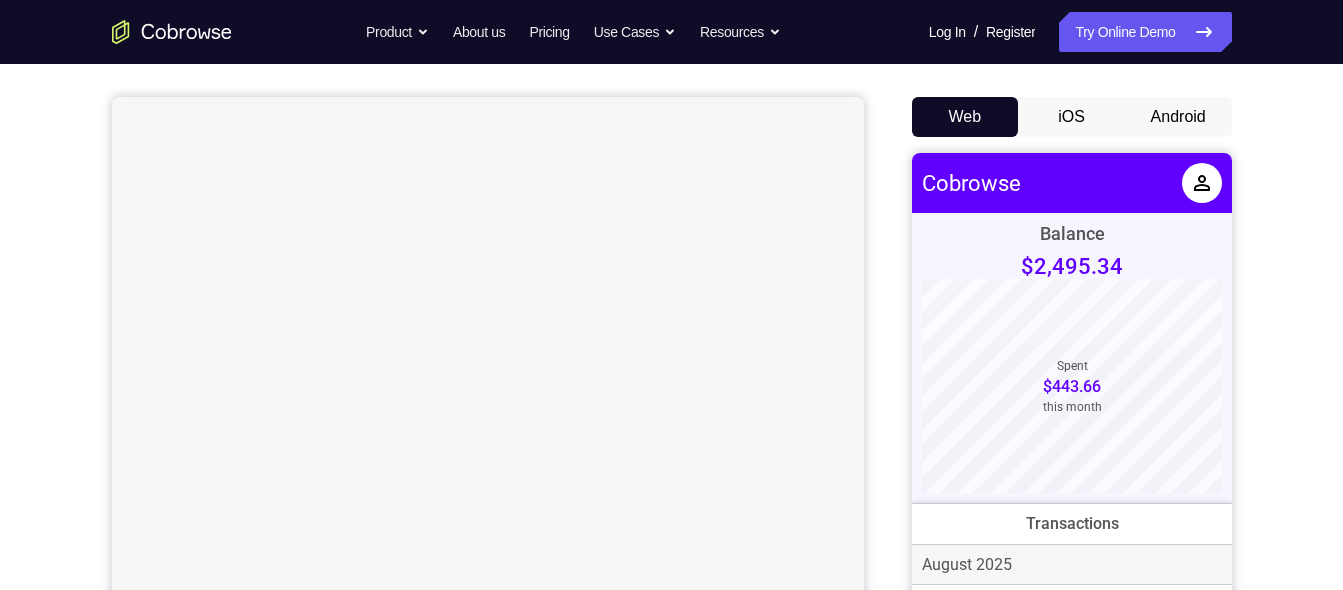 scroll, scrollTop: 160, scrollLeft: 0, axis: vertical 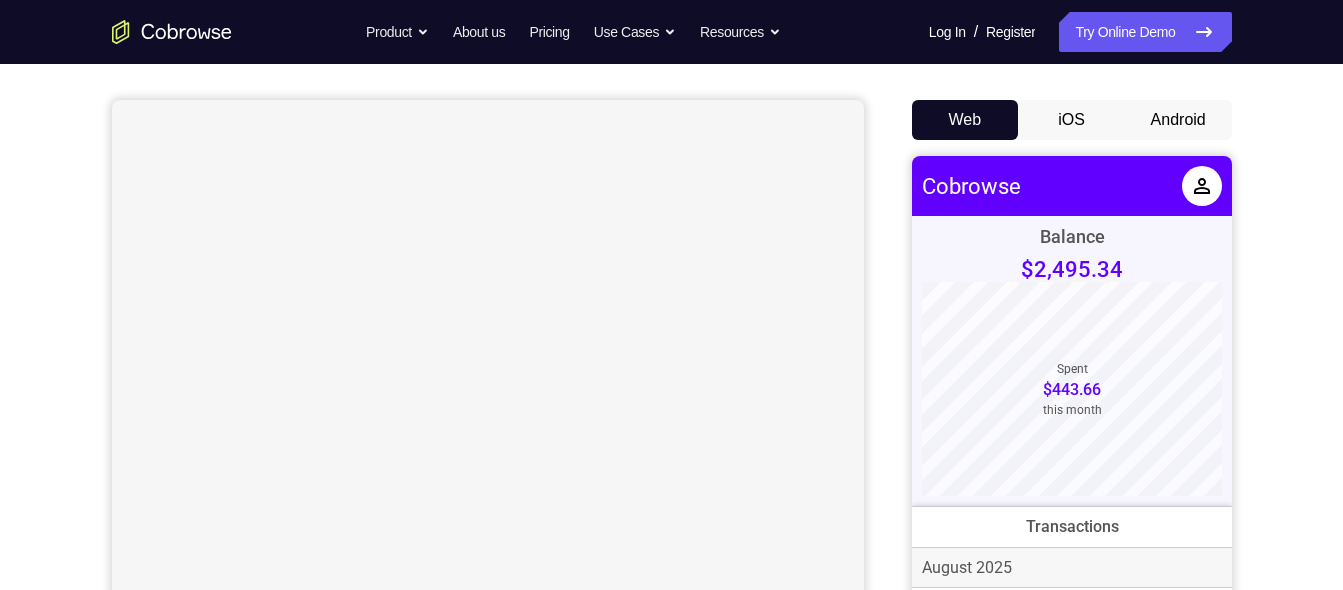 click on "Android" at bounding box center [1178, 120] 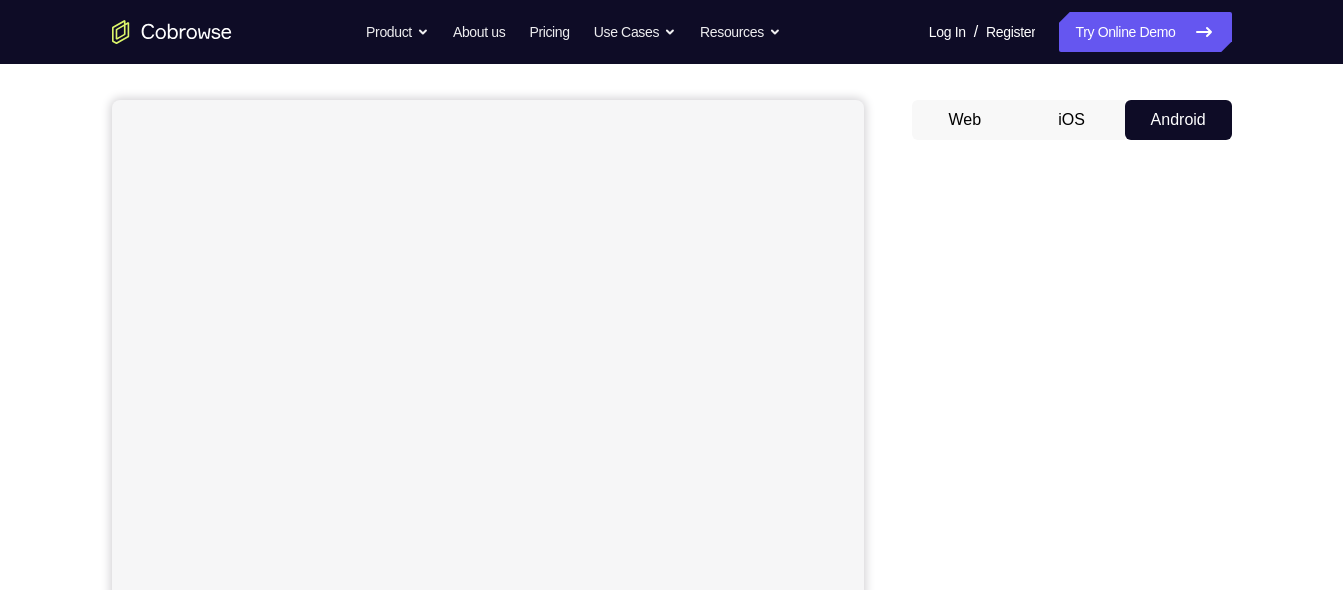 type 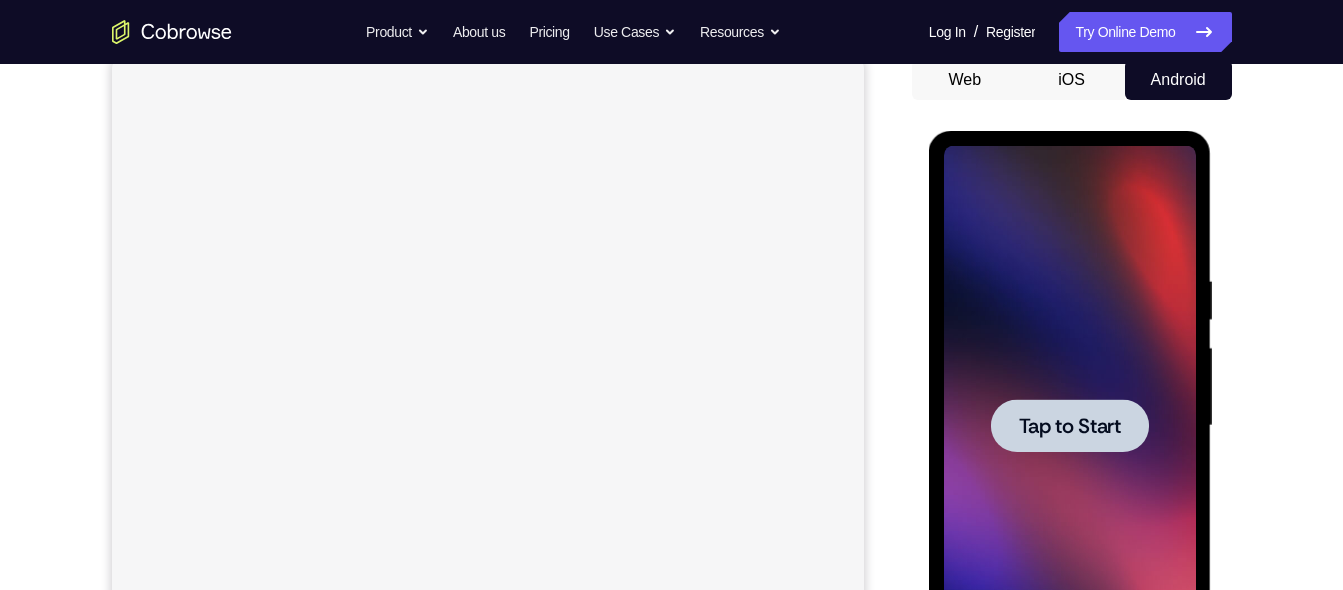 scroll, scrollTop: 0, scrollLeft: 0, axis: both 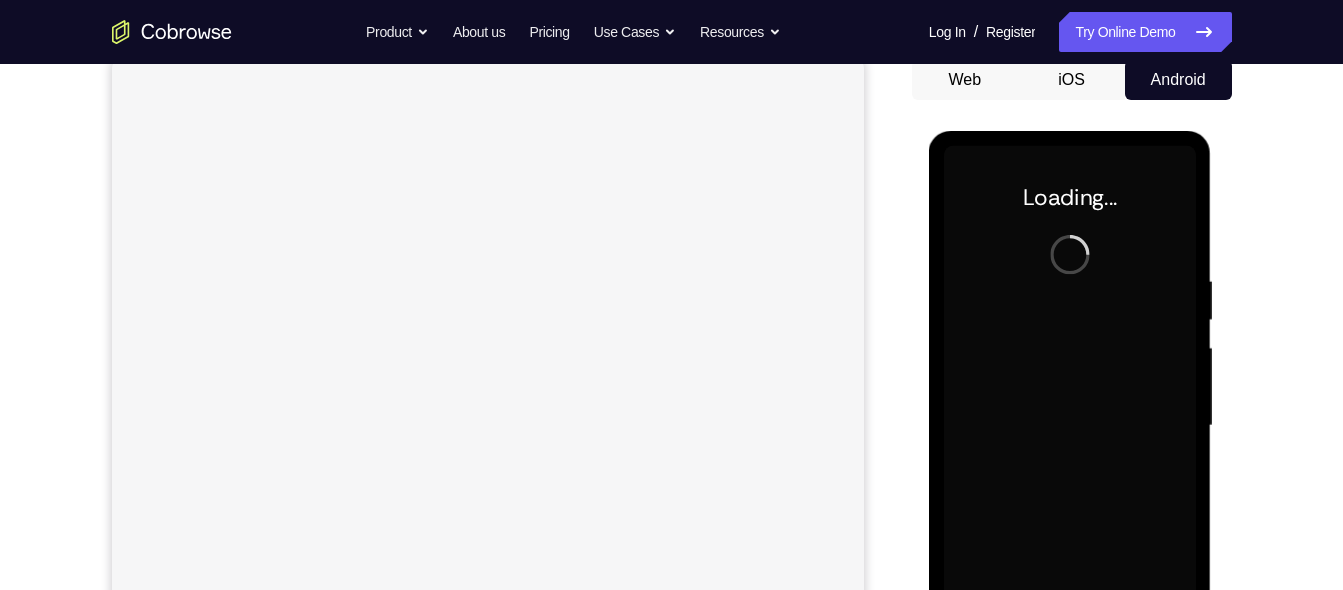 click on "Your Support Agent             Your Customer       Web   iOS   Android" at bounding box center (672, 361) 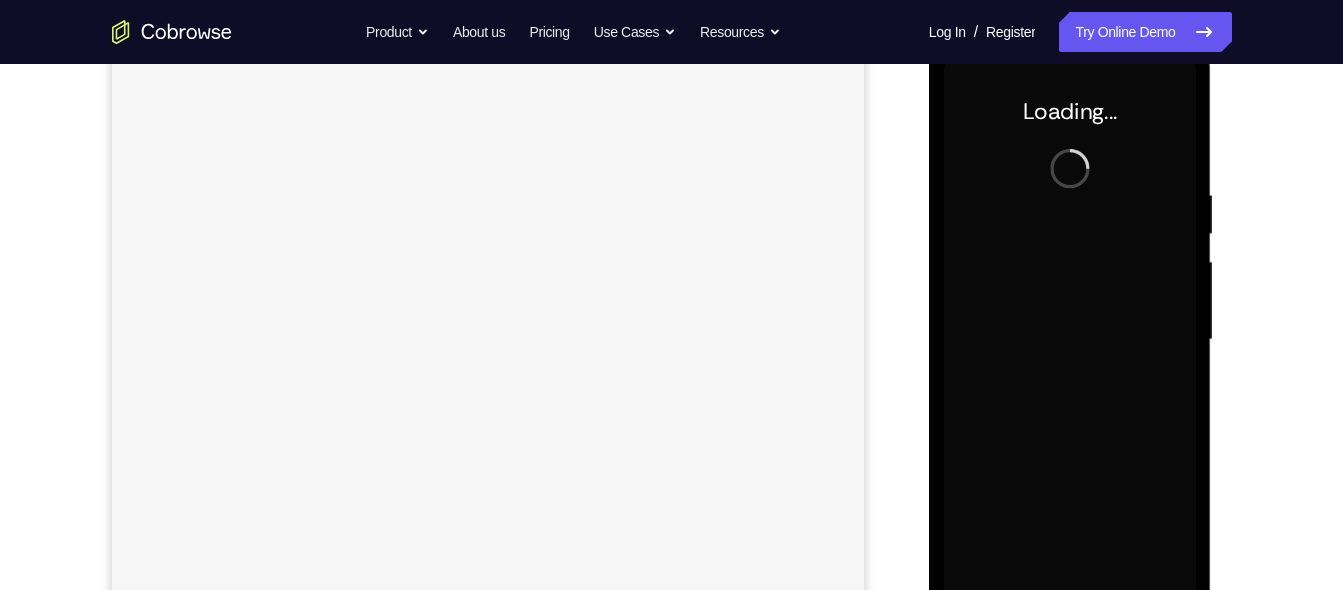 scroll, scrollTop: 280, scrollLeft: 0, axis: vertical 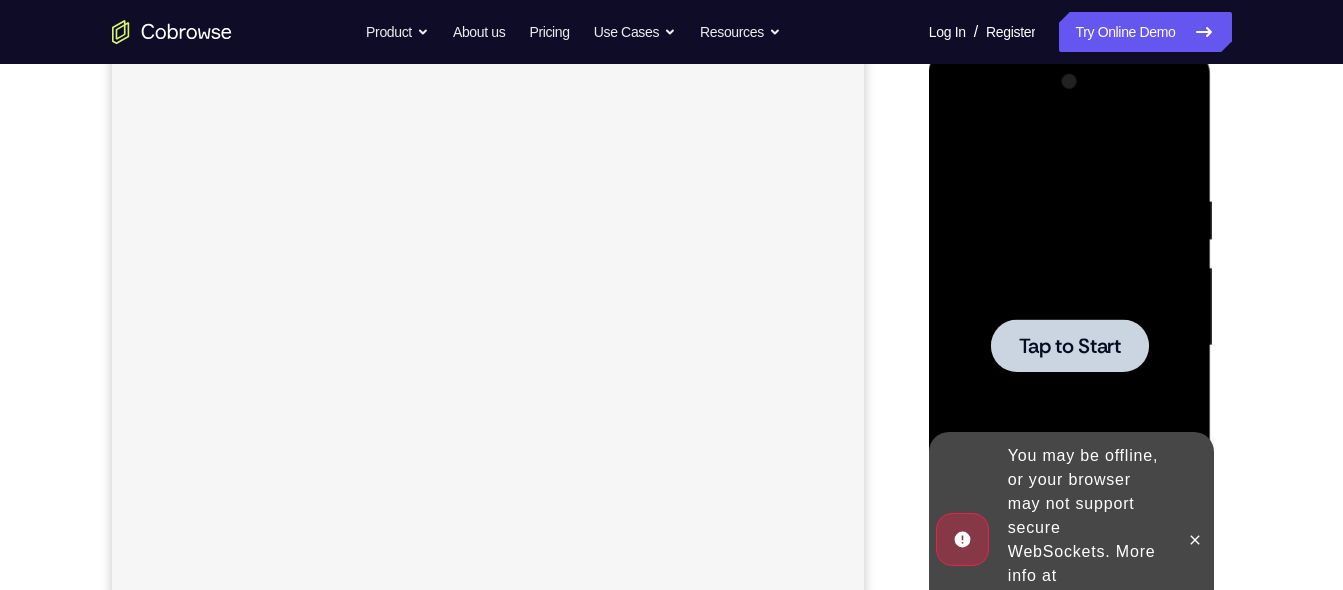 click at bounding box center (1070, 345) 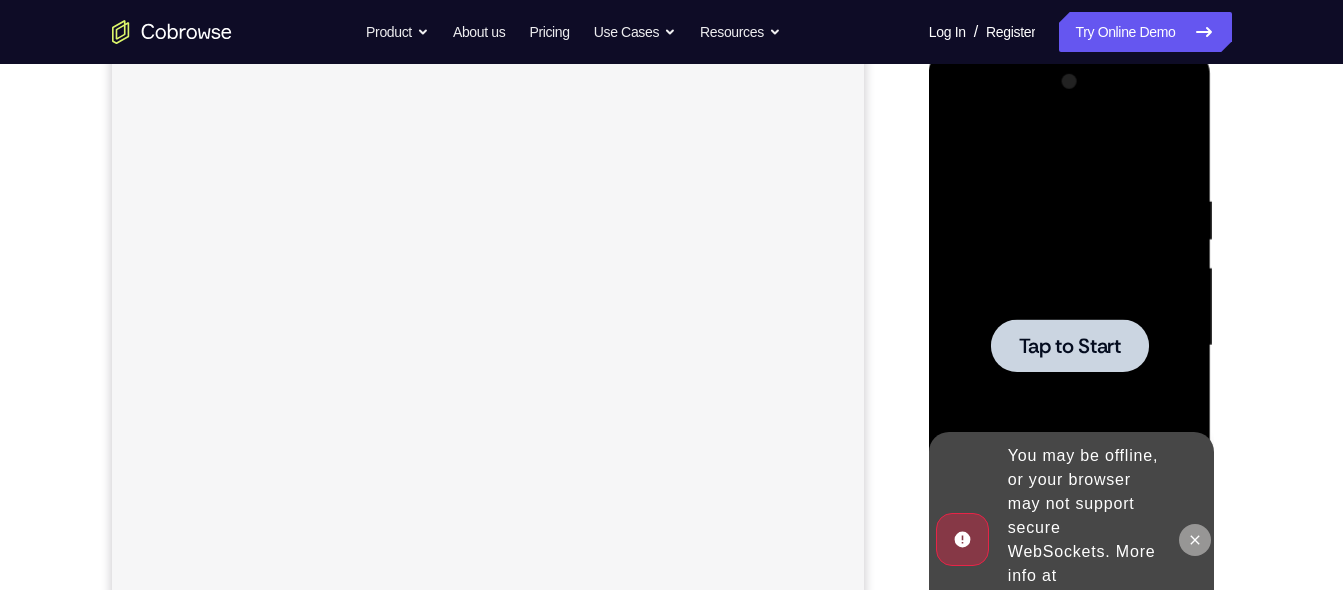 click at bounding box center [1195, 540] 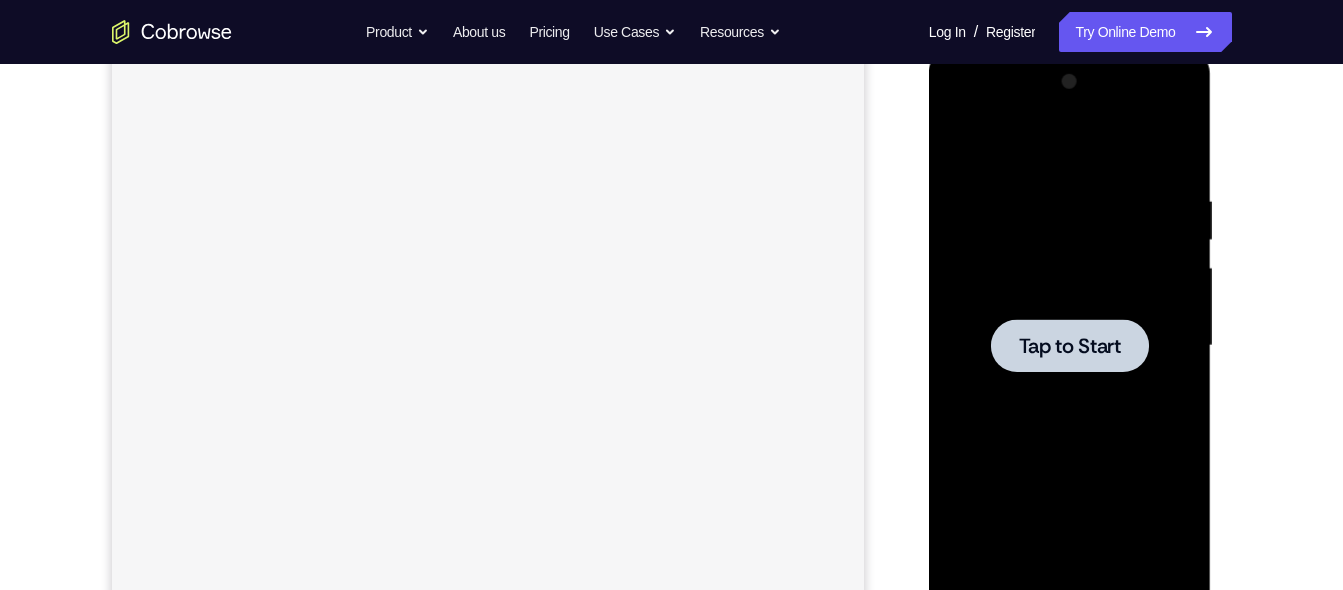 click on "Tap to Start" at bounding box center (1070, 346) 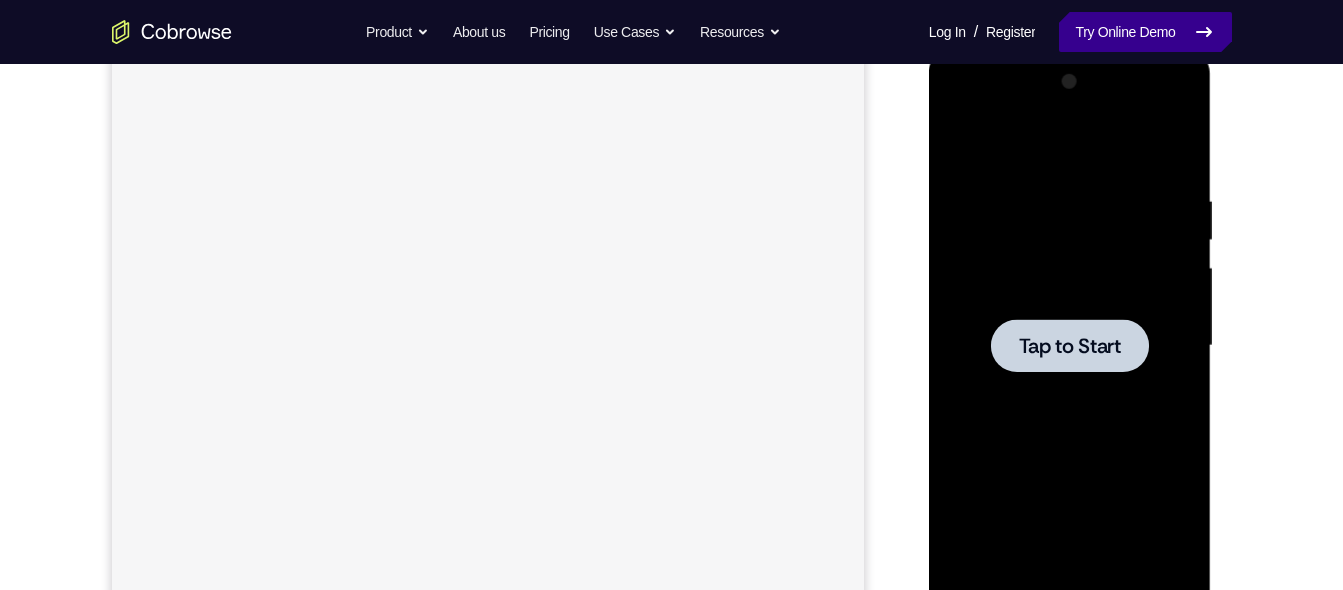 click on "Try Online Demo" at bounding box center [1145, 32] 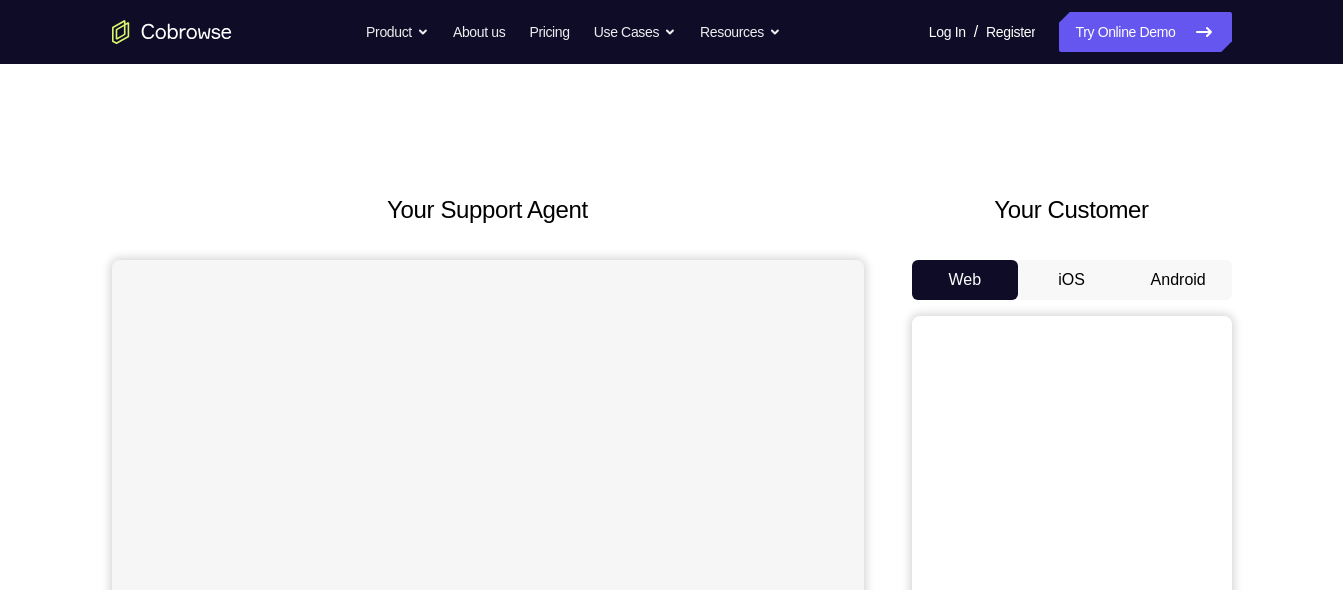 scroll, scrollTop: 0, scrollLeft: 0, axis: both 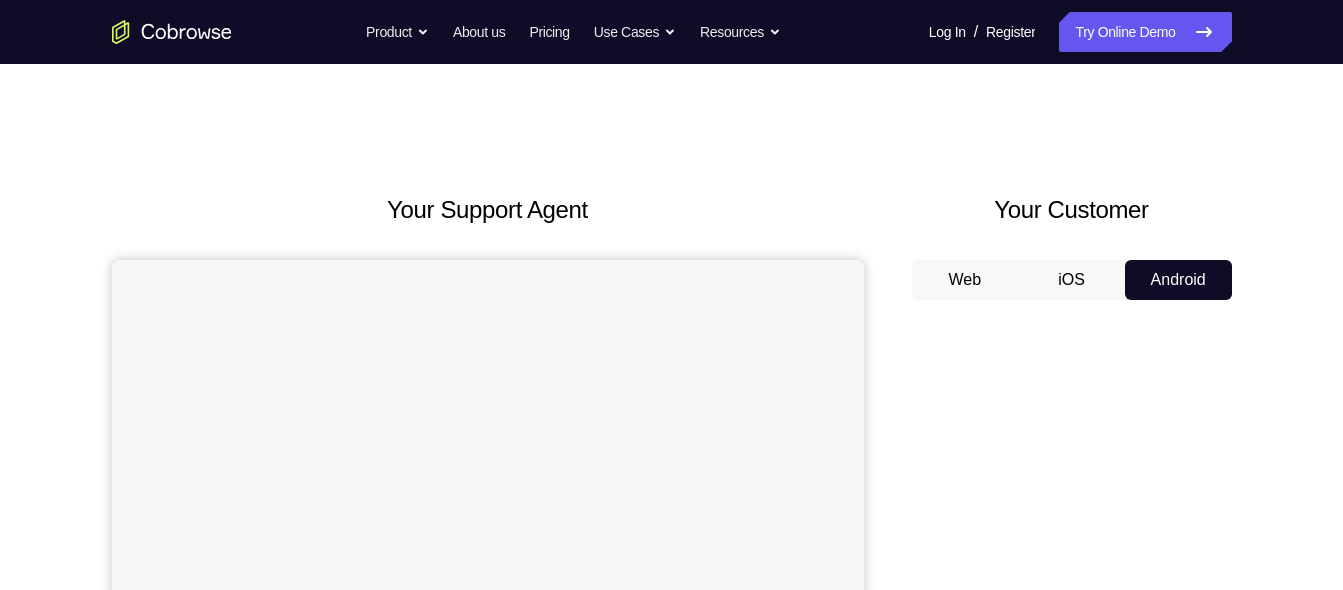 type 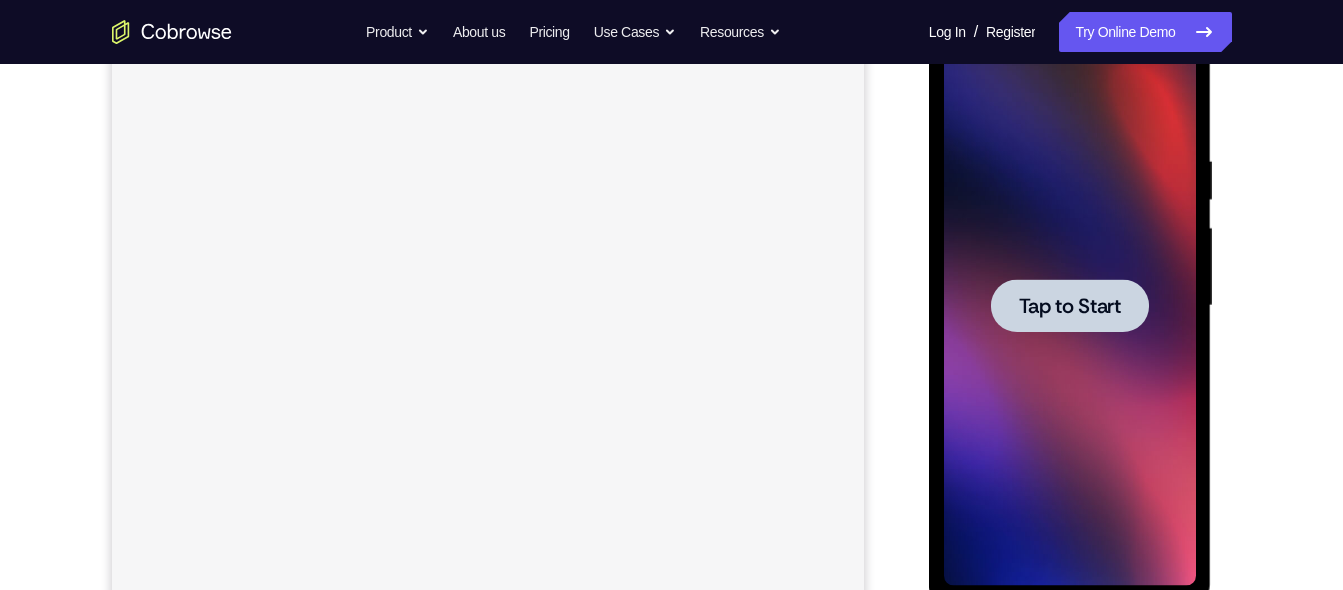 scroll, scrollTop: 0, scrollLeft: 0, axis: both 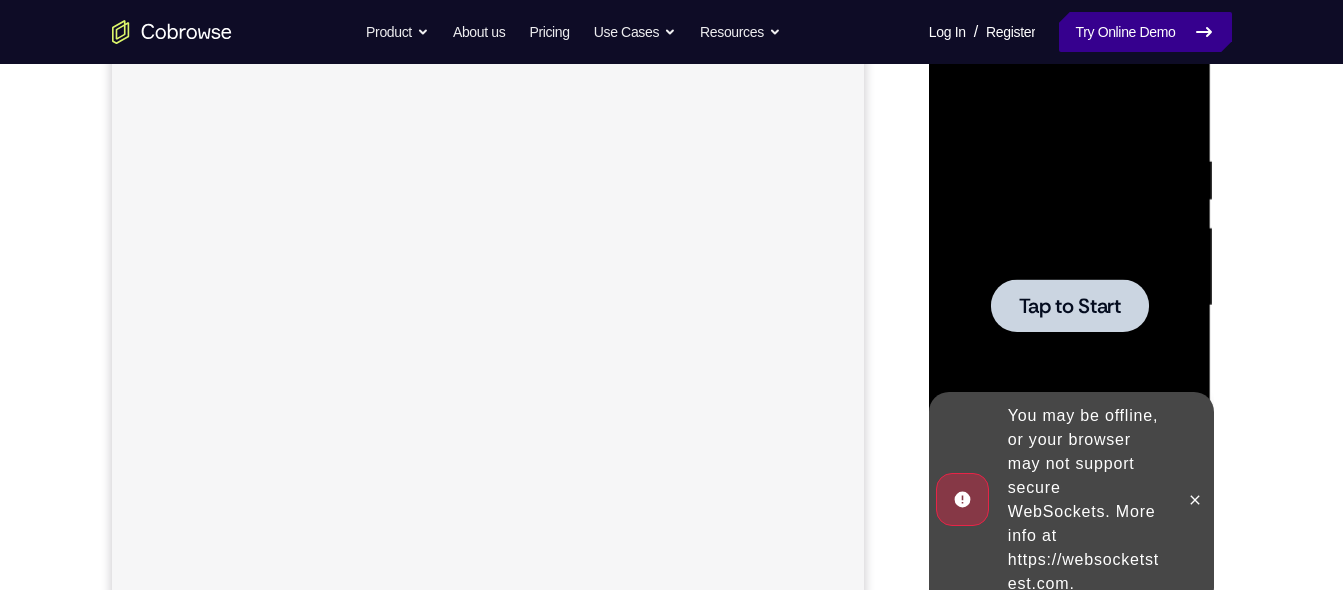 click on "Try Online Demo" at bounding box center (1145, 32) 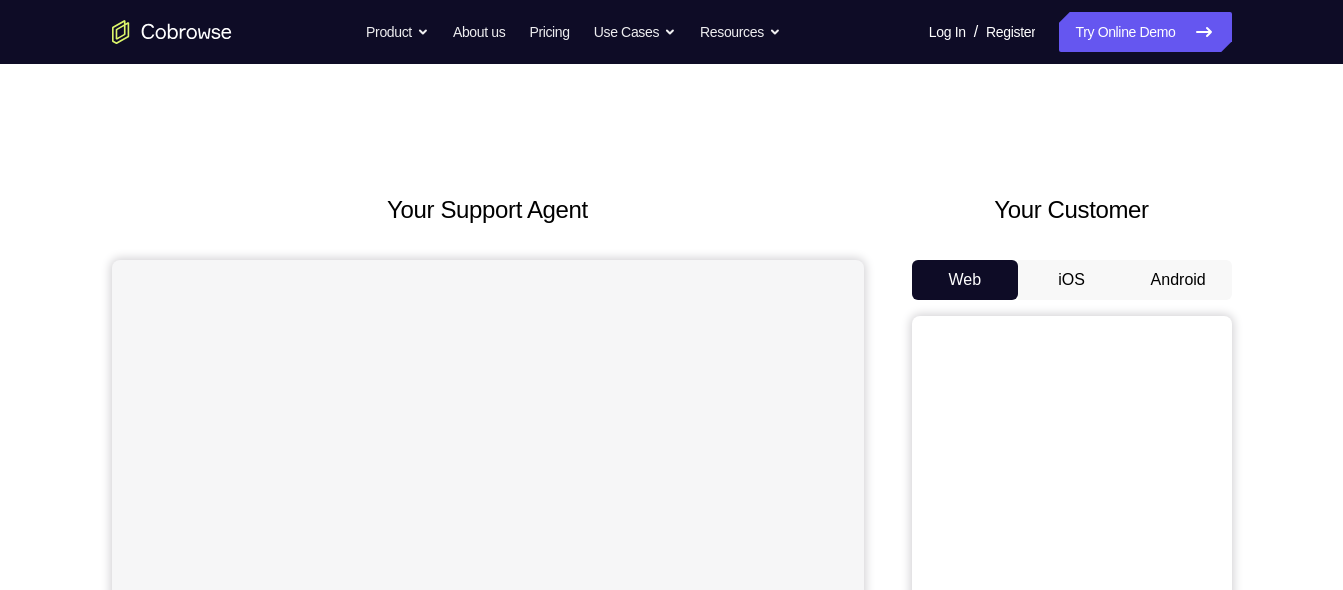scroll, scrollTop: 0, scrollLeft: 0, axis: both 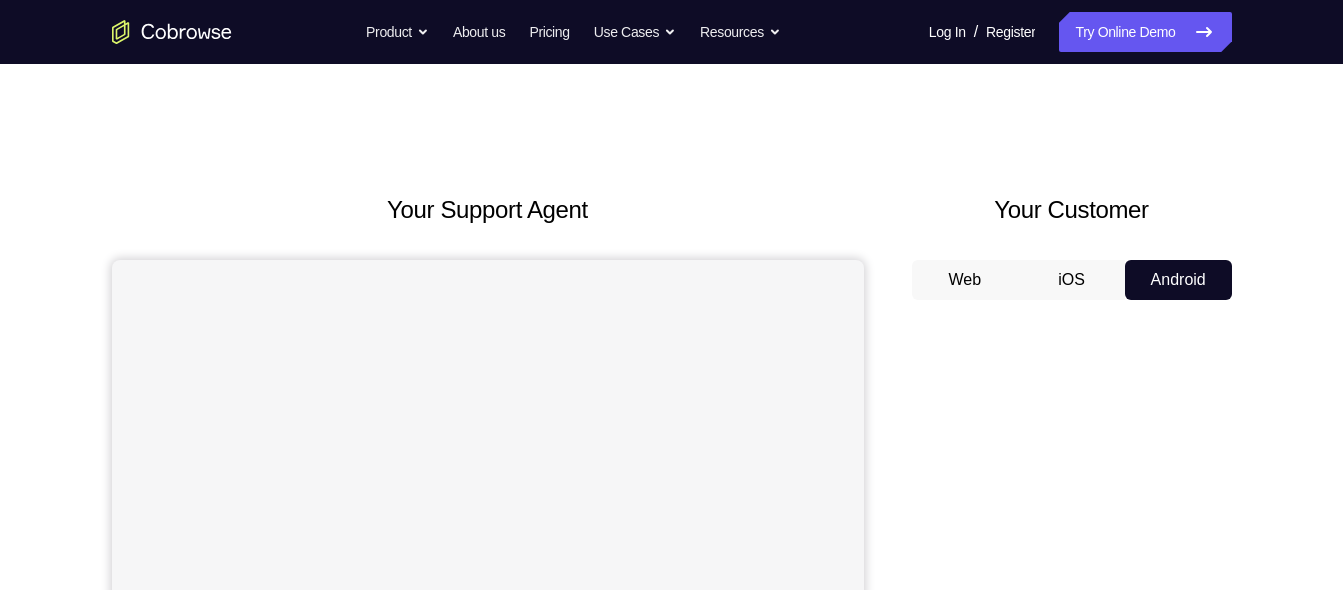 type 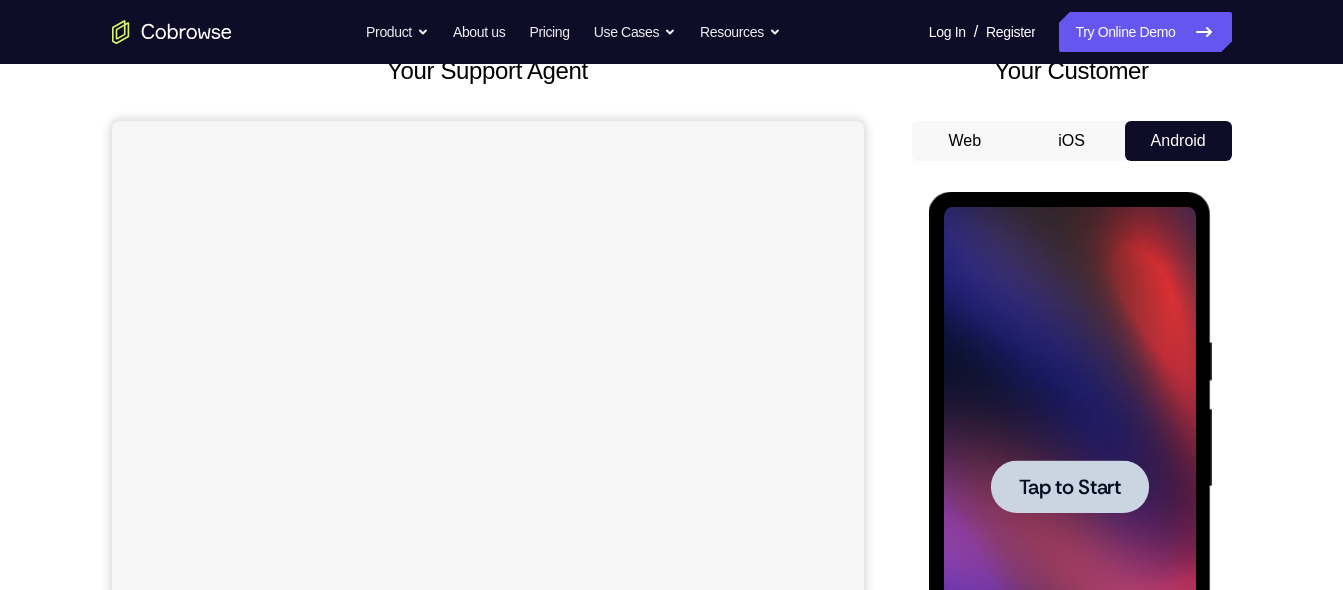 scroll, scrollTop: 160, scrollLeft: 0, axis: vertical 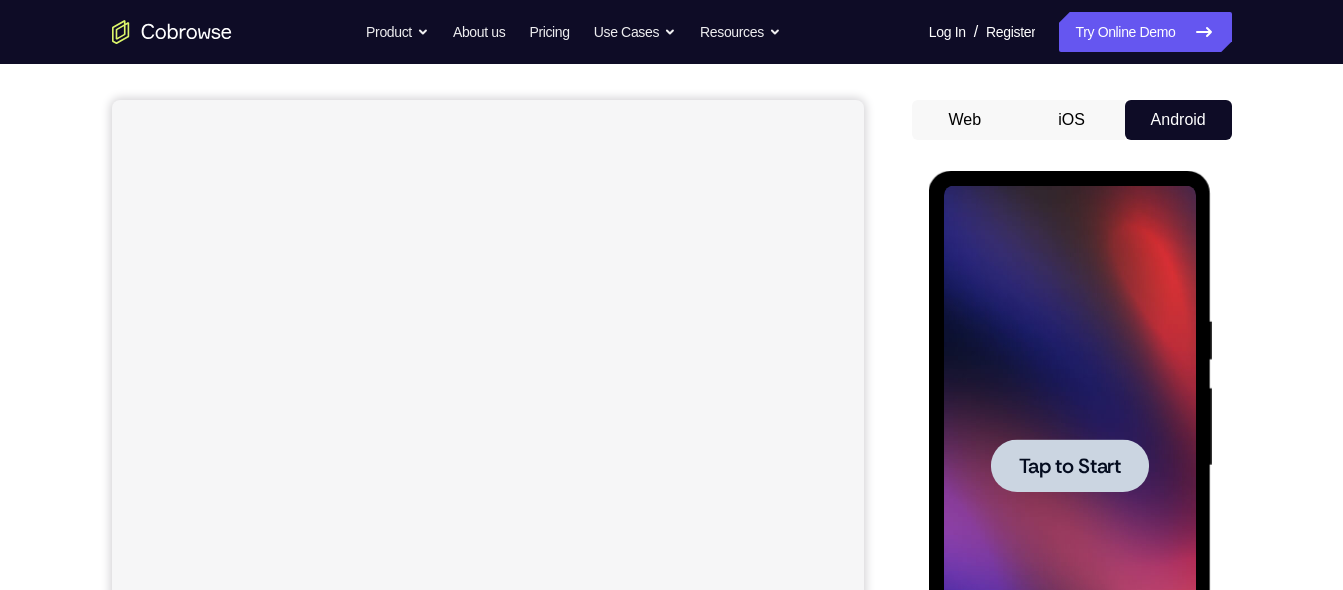 click on "Tap to Start" at bounding box center [1070, 466] 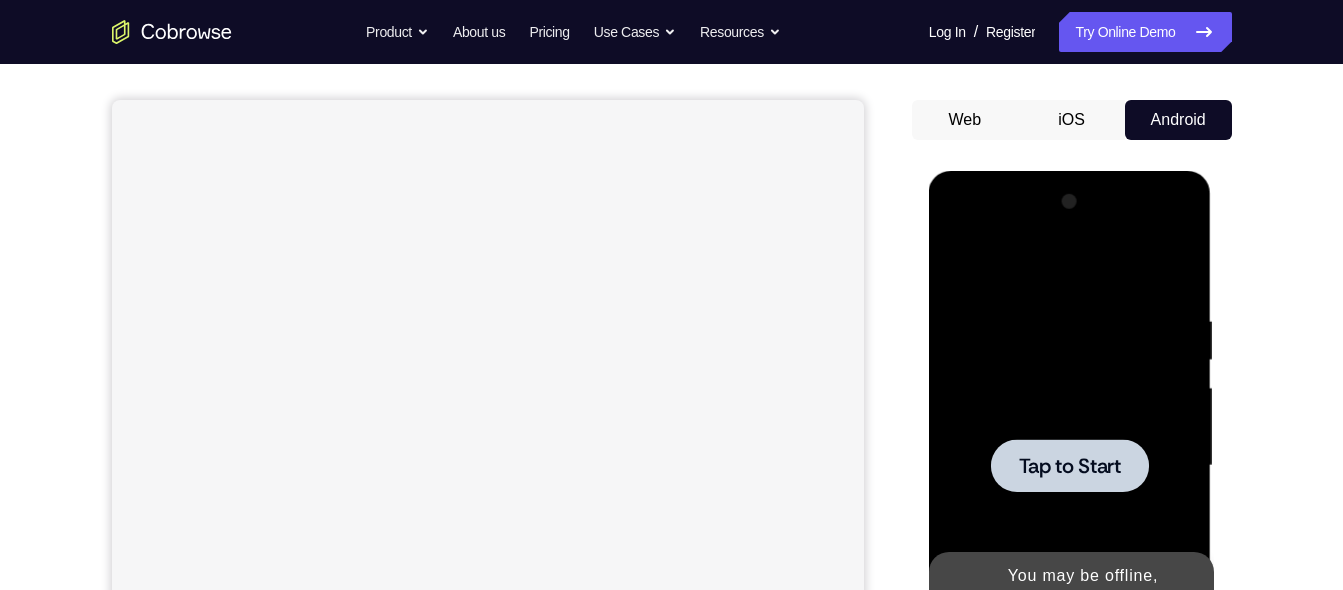 click at bounding box center [1070, 465] 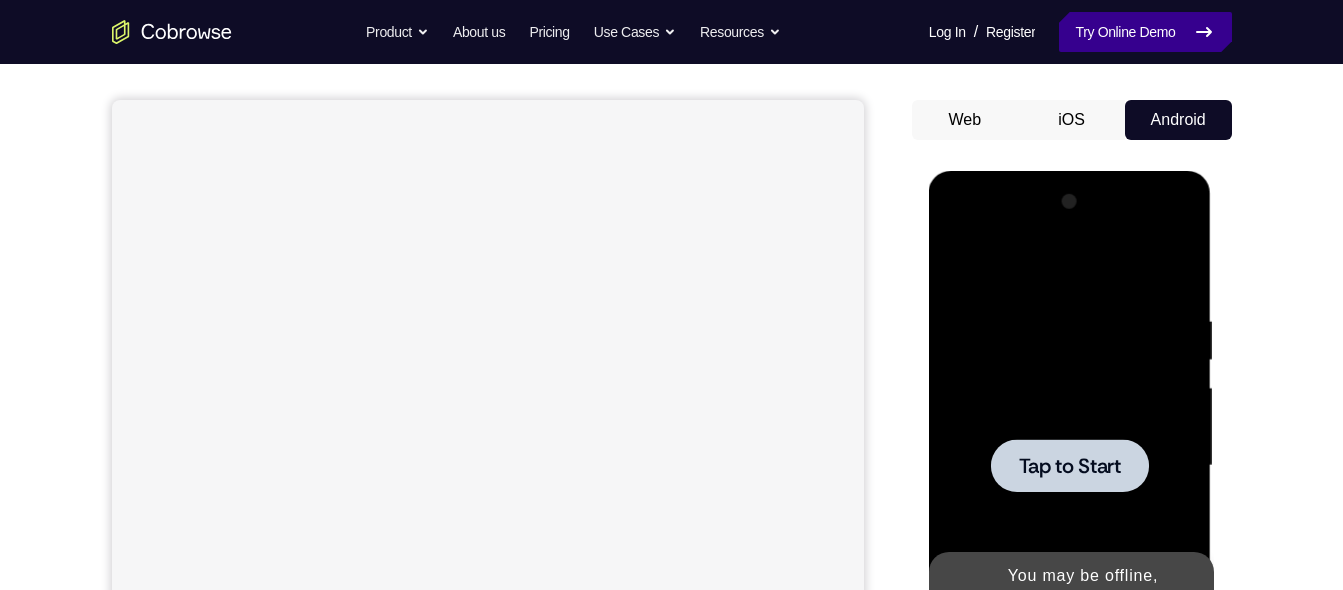 click on "Try Online Demo" at bounding box center (1145, 32) 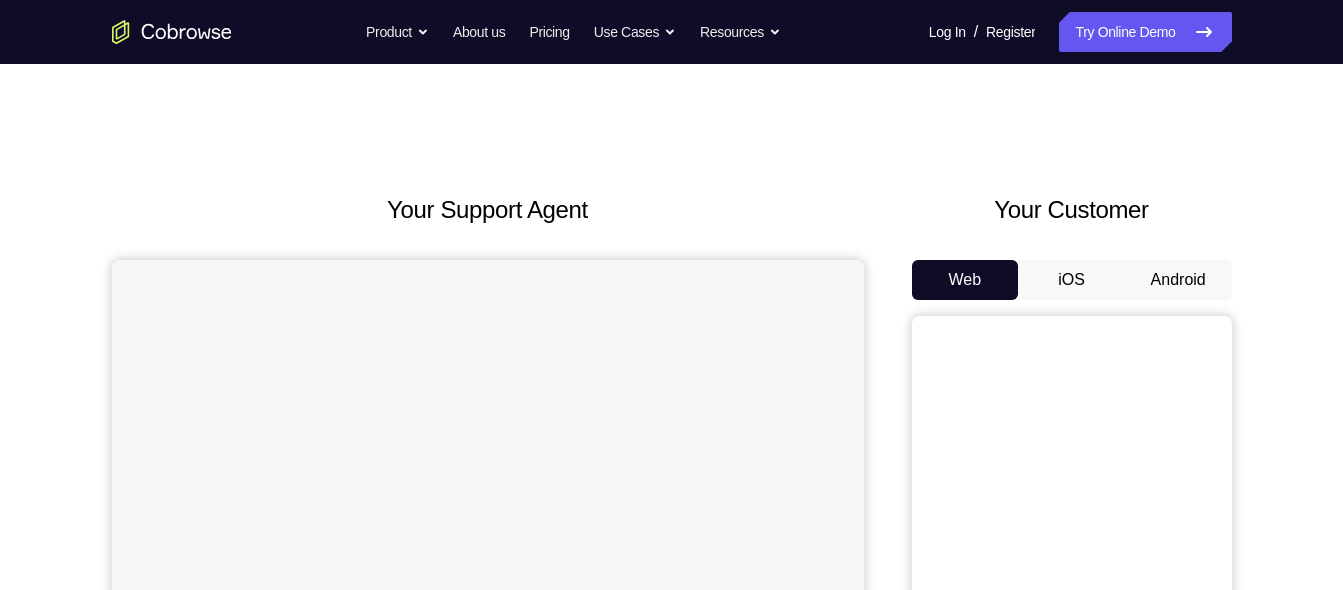 scroll, scrollTop: 0, scrollLeft: 0, axis: both 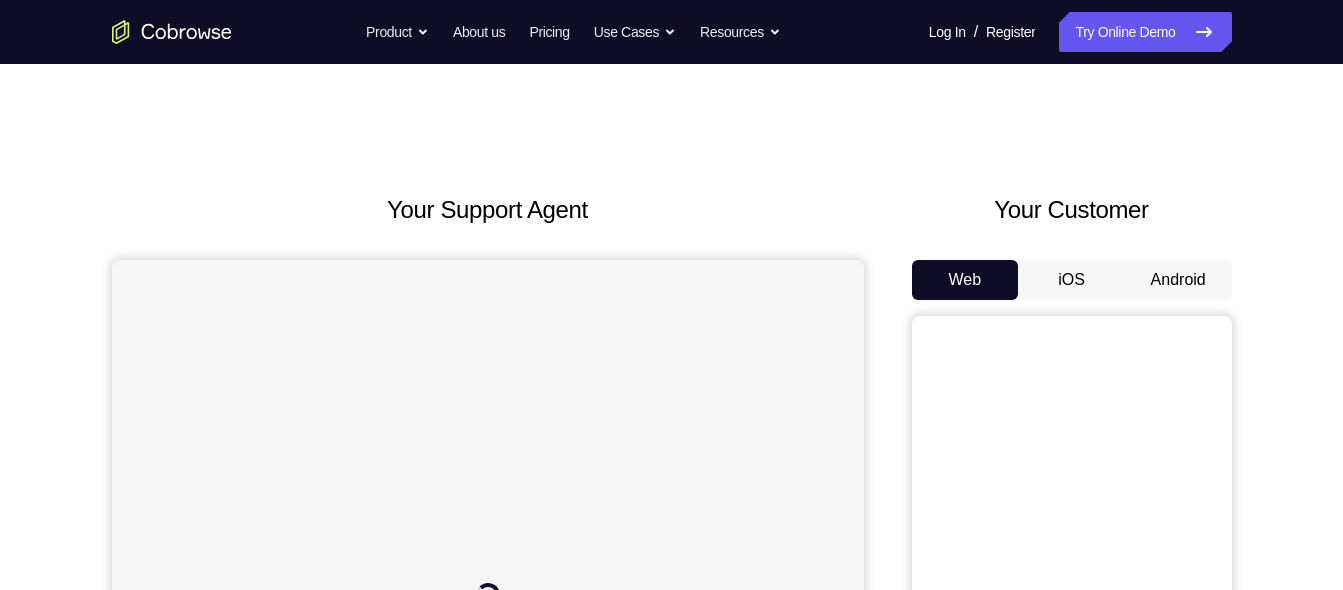 click on "Android" at bounding box center [1178, 280] 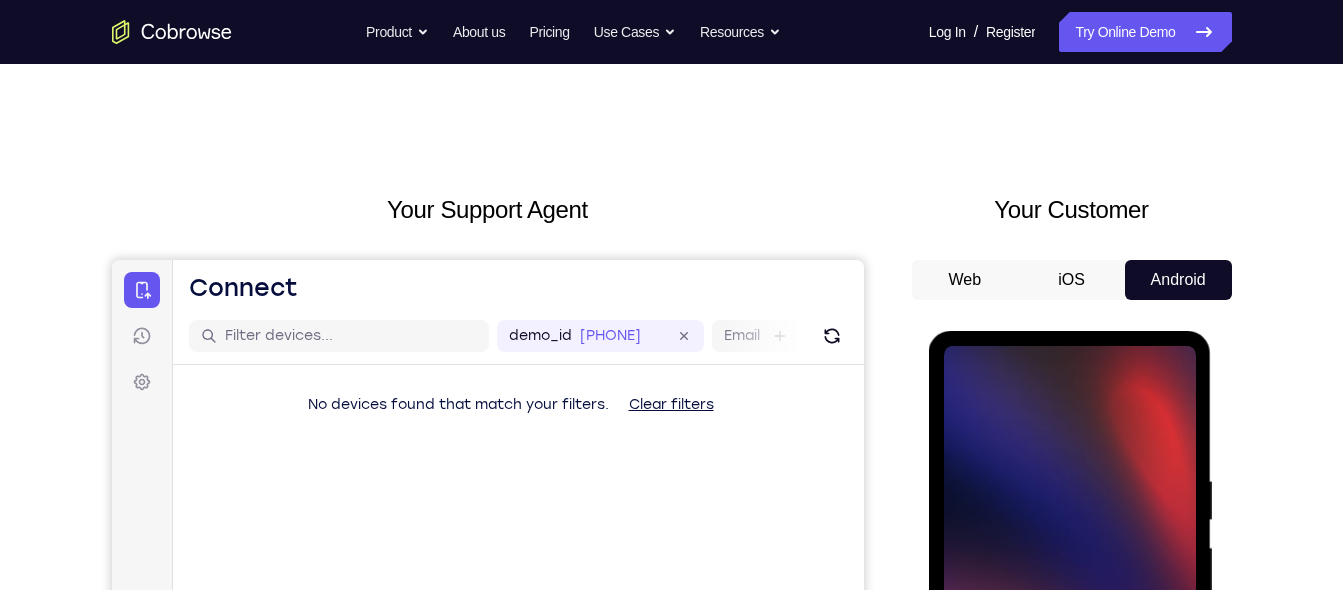scroll, scrollTop: 0, scrollLeft: 0, axis: both 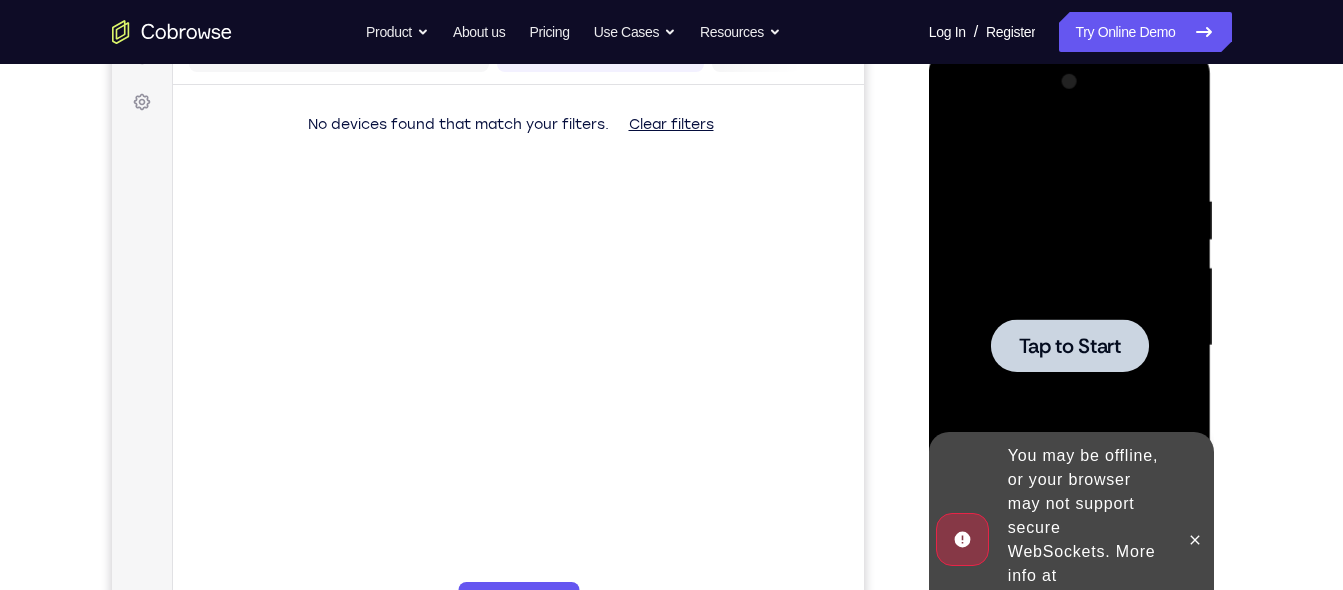 click at bounding box center [1070, 346] 